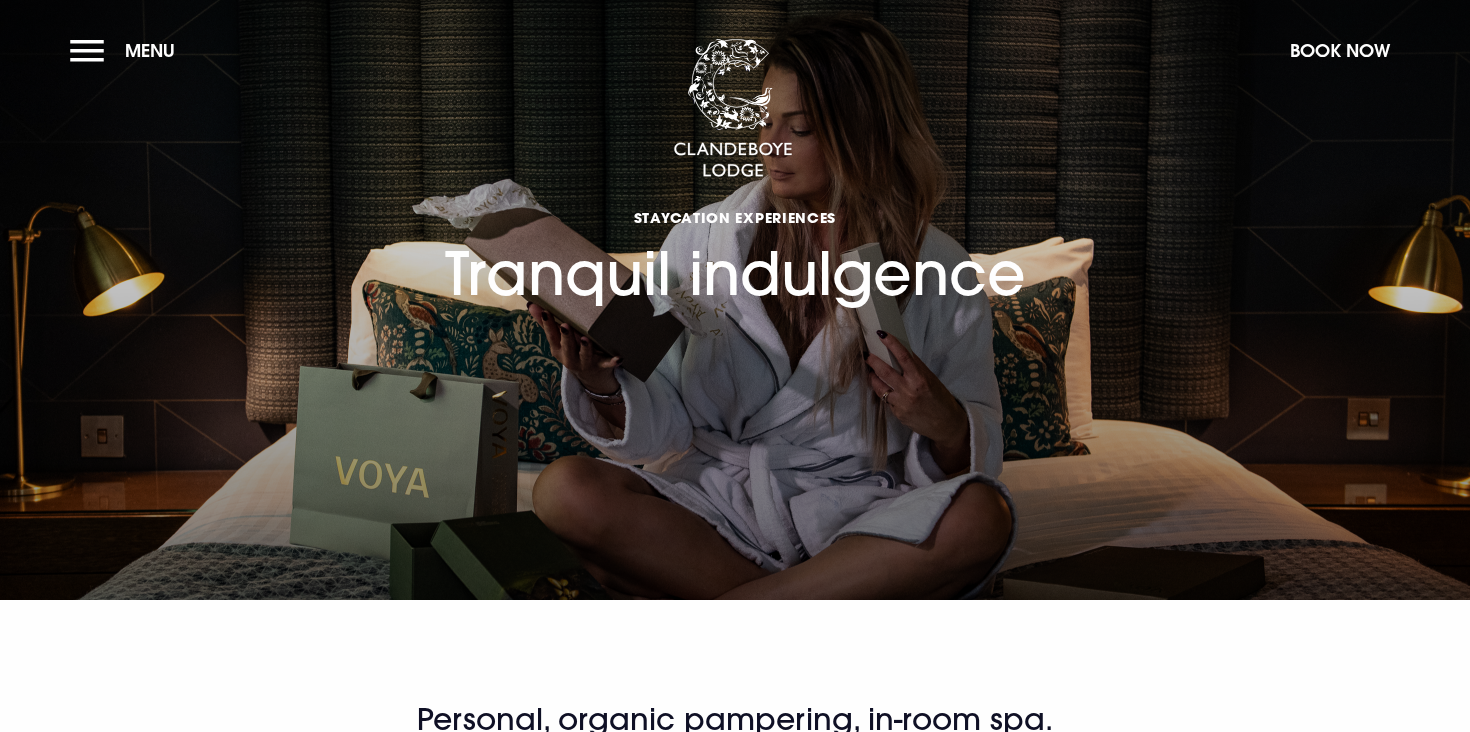 scroll, scrollTop: 0, scrollLeft: 0, axis: both 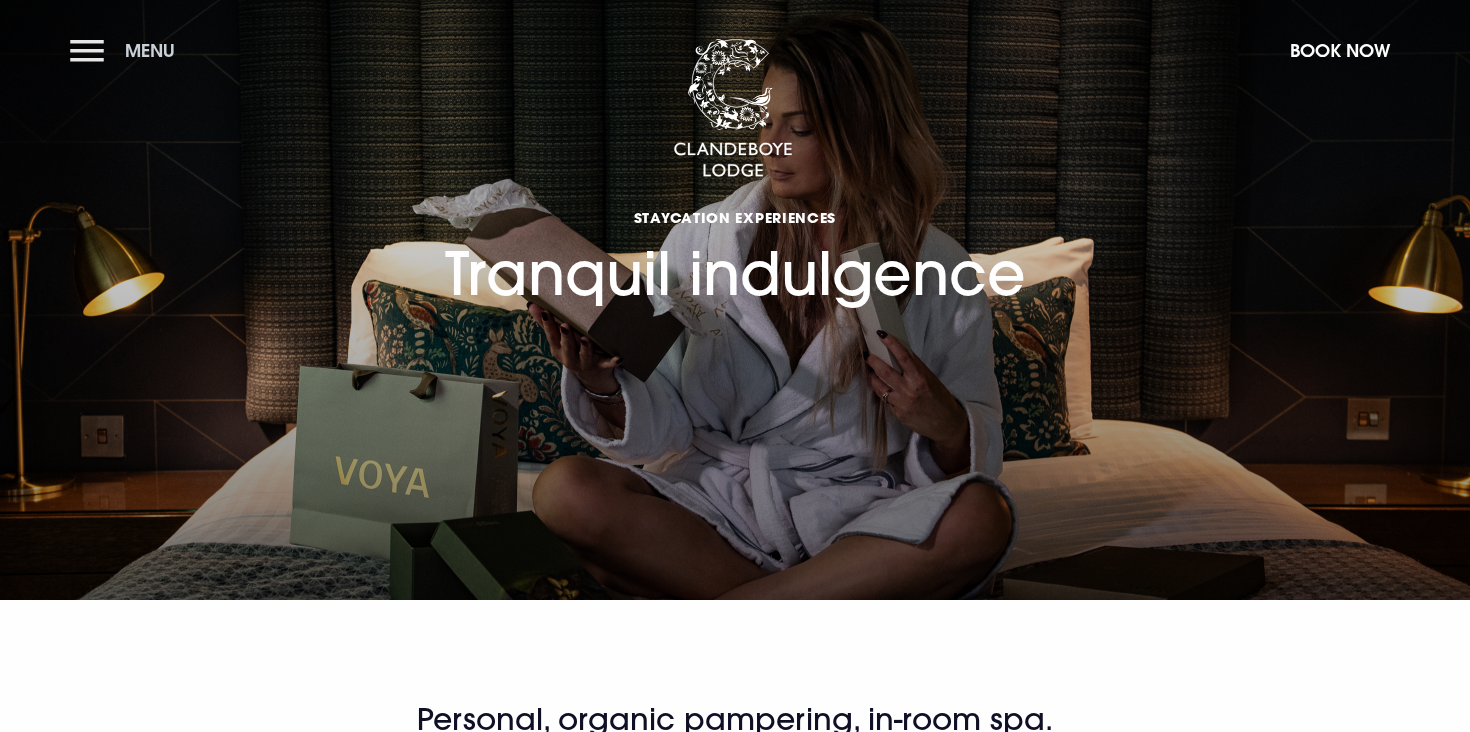 click on "Menu" at bounding box center (127, 50) 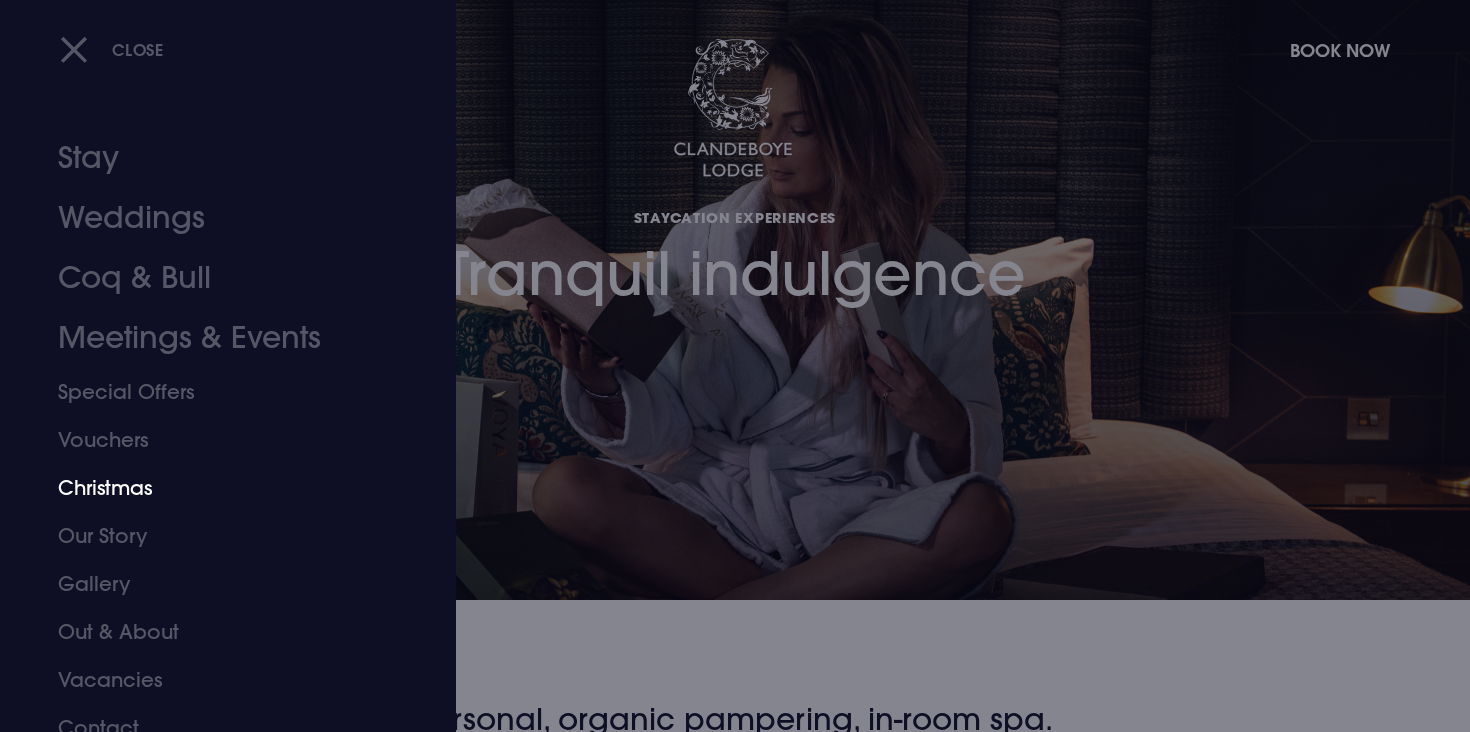 scroll, scrollTop: 20, scrollLeft: 0, axis: vertical 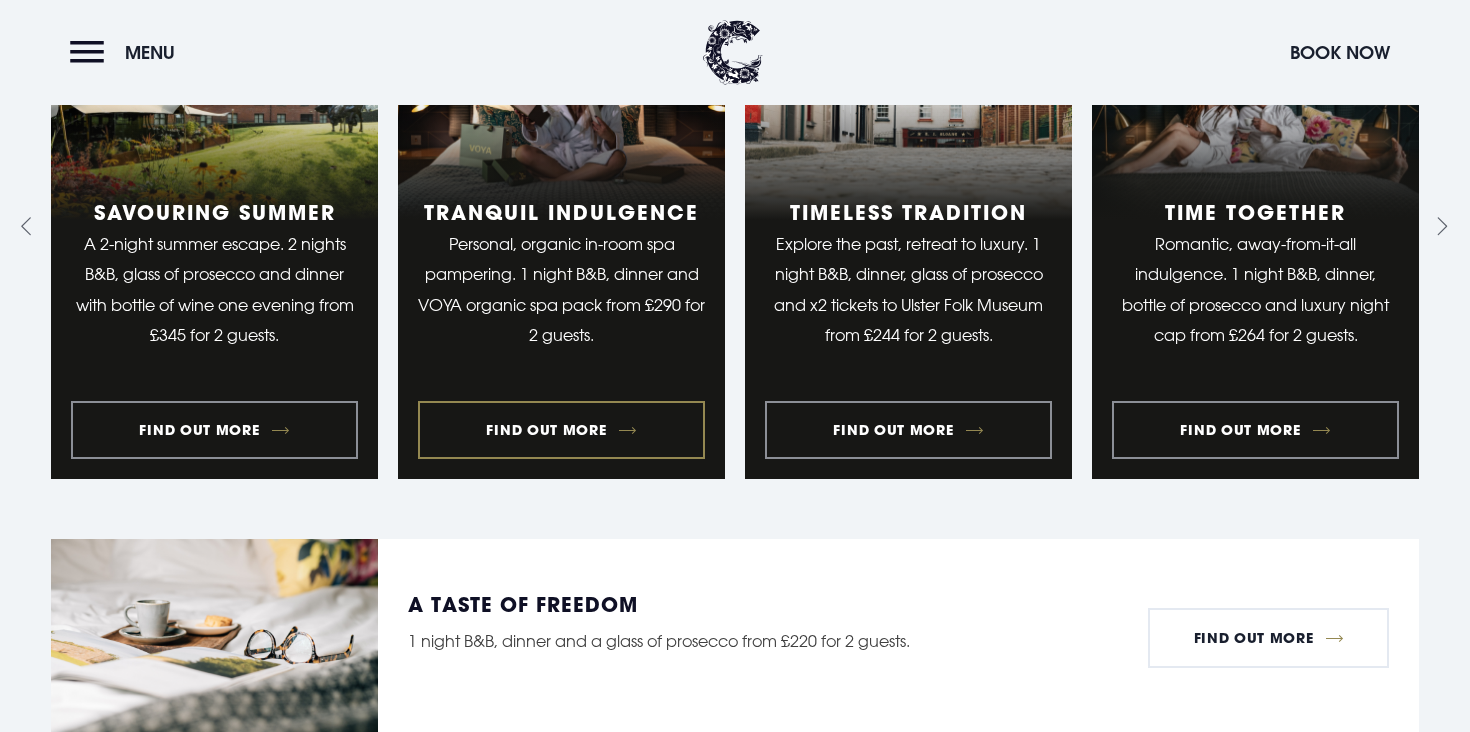 click at bounding box center (561, 226) 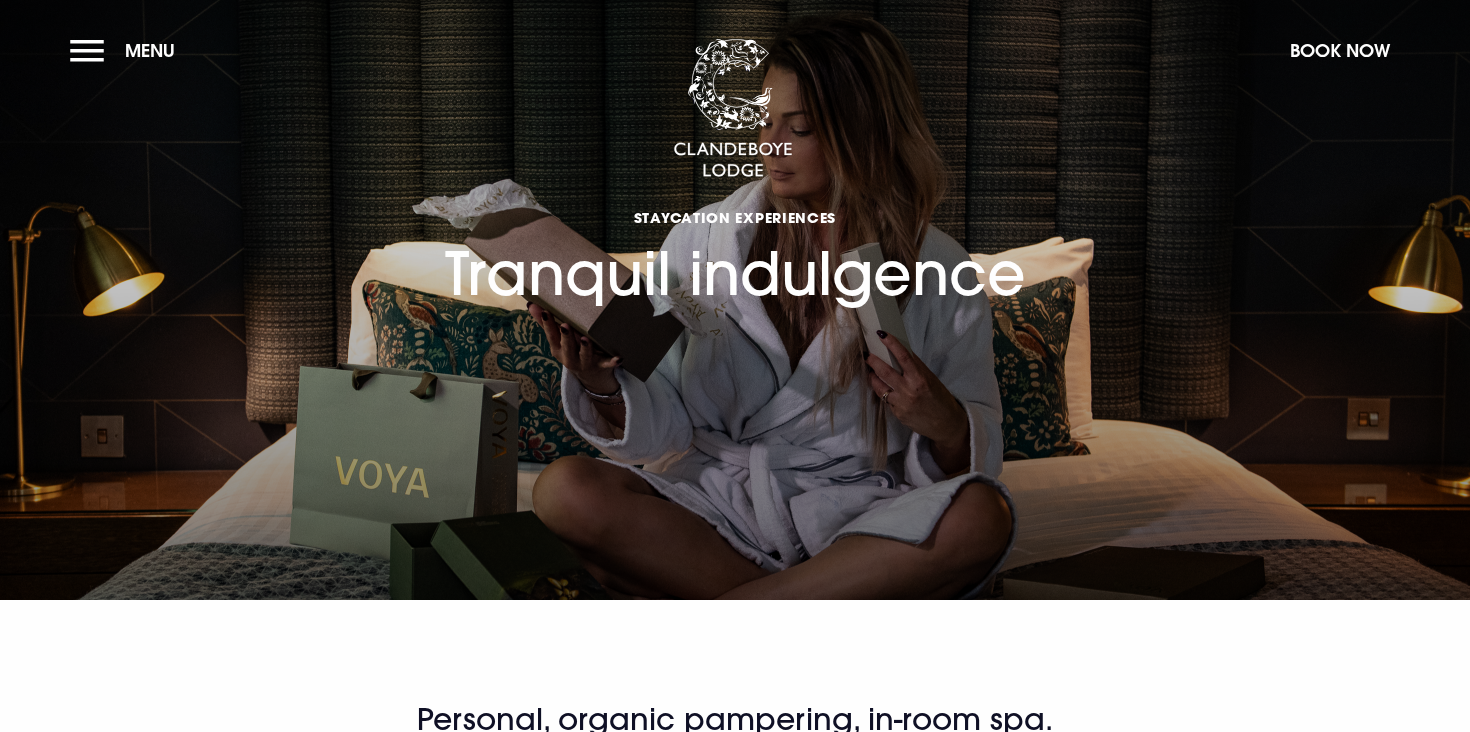 scroll, scrollTop: 0, scrollLeft: 0, axis: both 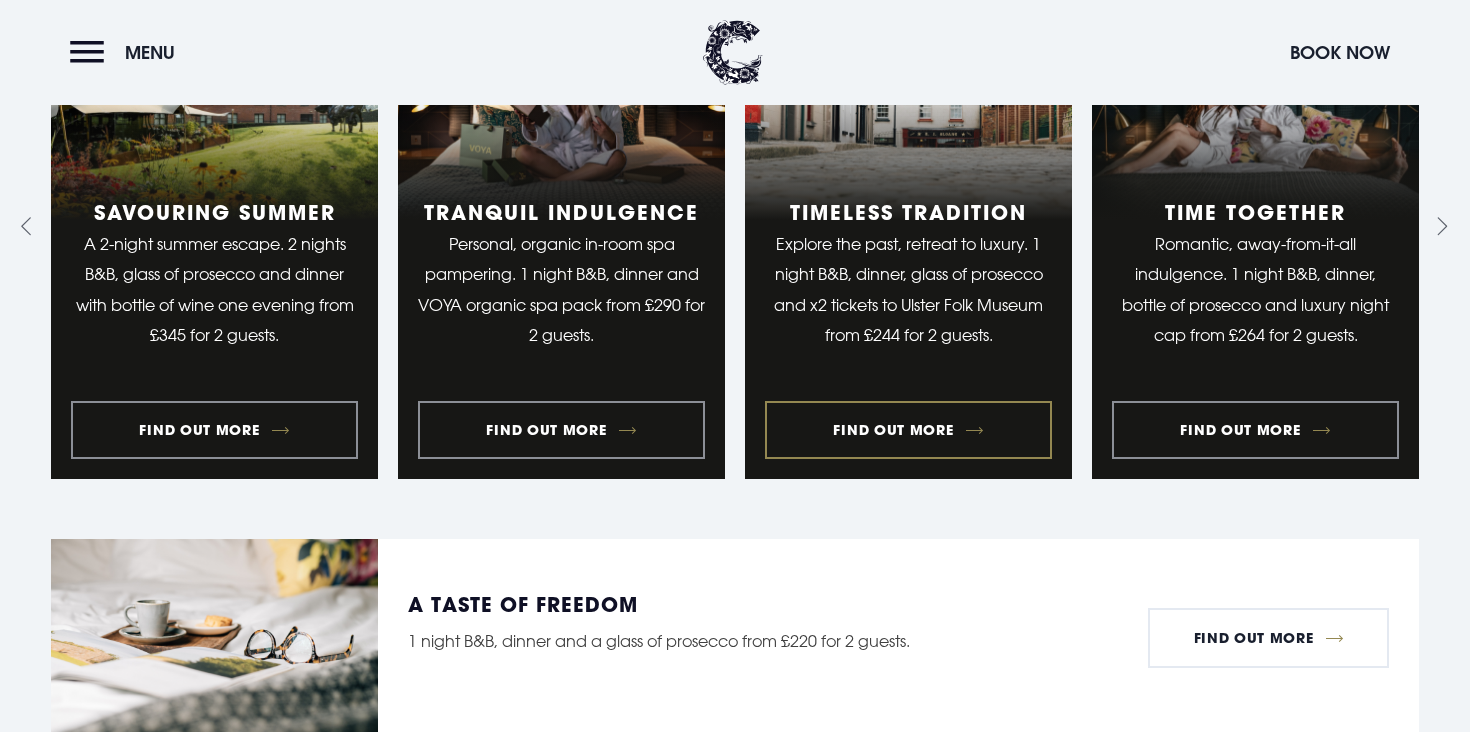 click at bounding box center (908, 226) 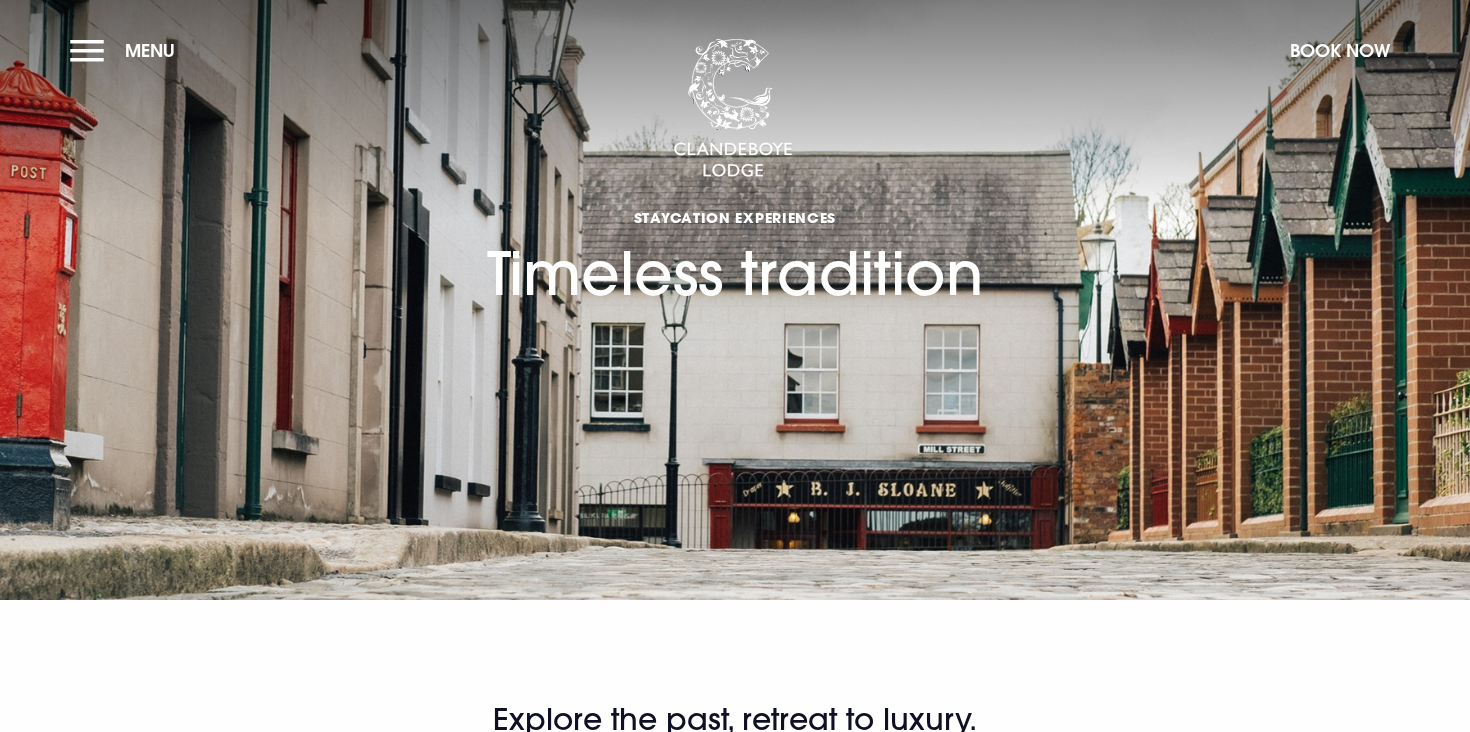 scroll, scrollTop: 0, scrollLeft: 0, axis: both 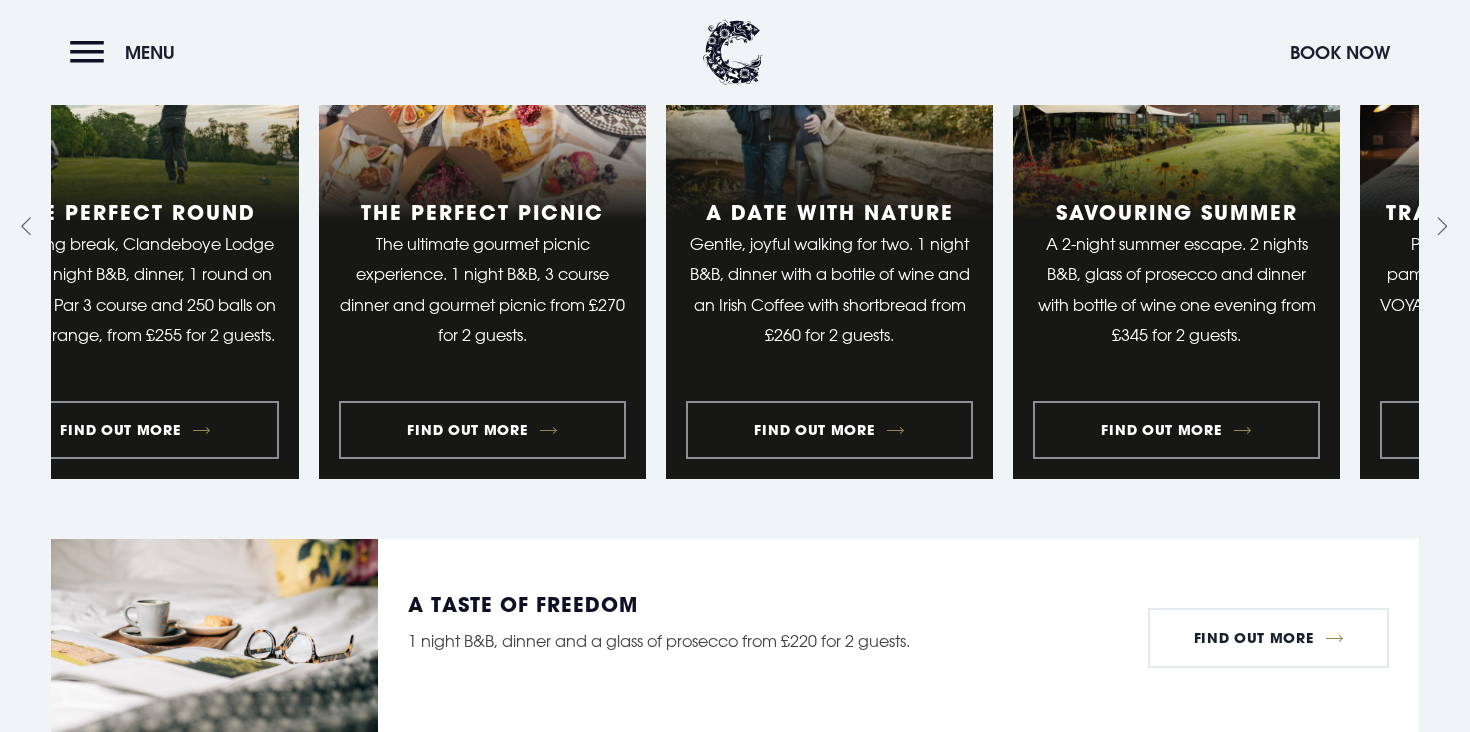 click on "Relax and reconnect   Staycation experiences    Escape to the countryside and enjoy a staycation at Clandeboye Lodge - a haven for those seeking to relax and reconnect in the heart of nature. We've created a range of staycation experiences for you to enjoy a well-deserved break.         Timeless tradition   Explore the past, retreat to luxury. 1 night B&B, dinner, glass of prosecco and x2 tickets to Ulster Folk Museum from £244 for 2 guests.   Find Out More     Time Together    Romantic, away-from-it-all indulgence. 1 night B&B, dinner, bottle of prosecco and luxury night cap from £264 for 2 guests.   Find Out More     Deluxe Retreat   Indulge in the gift of a well-earned retreat. 1 night B&B, dinner, glass of prosecco and deluxe gift box from £255 for 2 guests.   Find Out More     Wild escape   Invigorating sea dip, indulgent relaxation. 1 night B&B, dinner, hot chocolate with shortbread and VOYA seaweed eye masks from £252 for 2 guests.   Find Out More     Ultra-Luxe Suite     Find Out More" at bounding box center (735, 225) 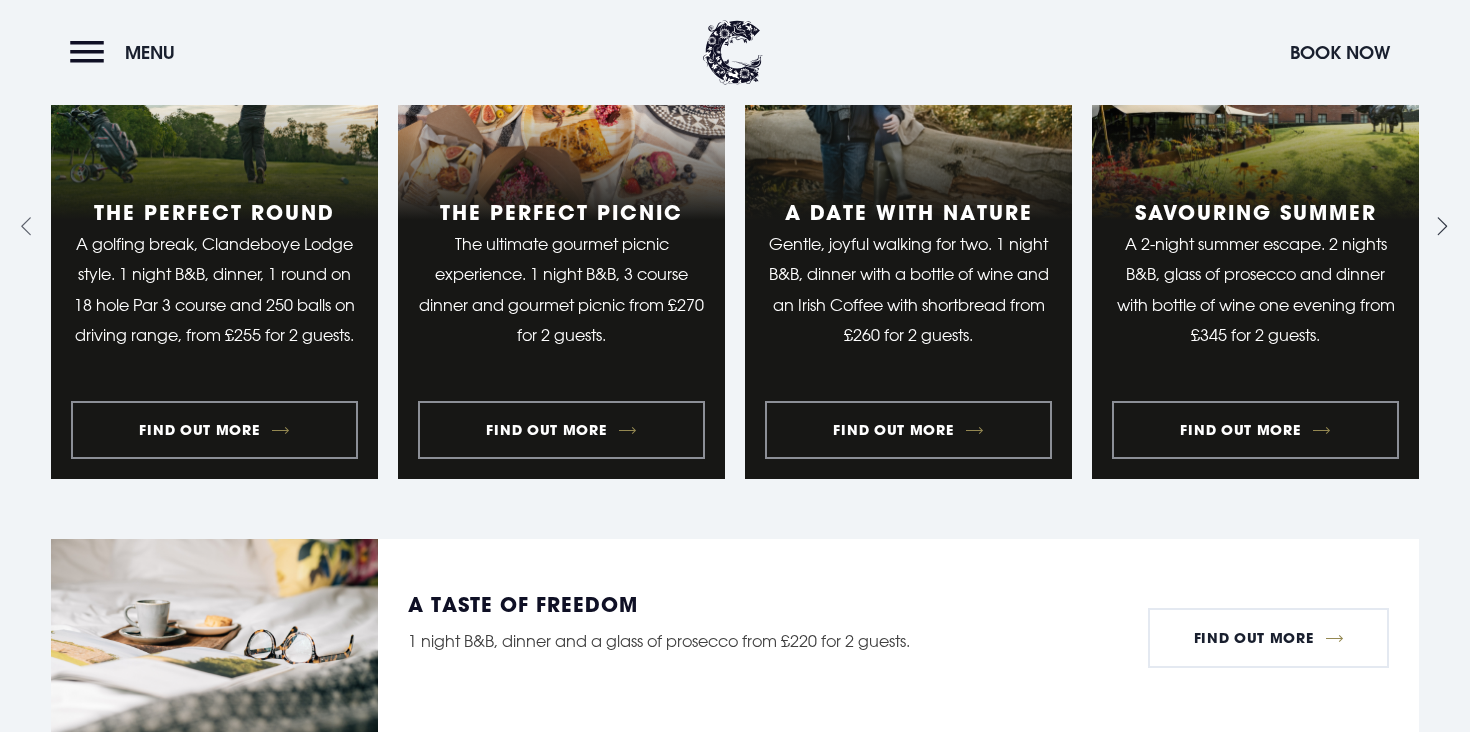 click 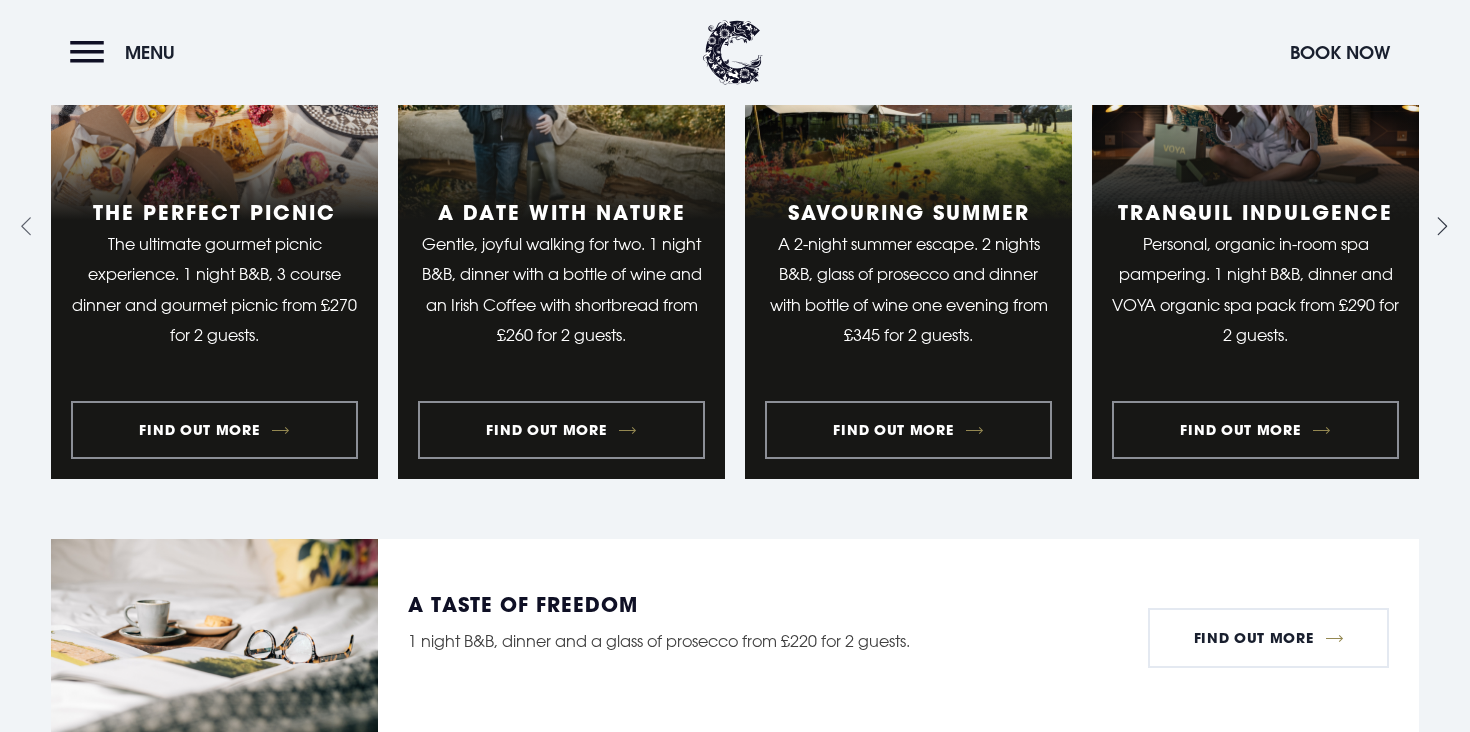 click 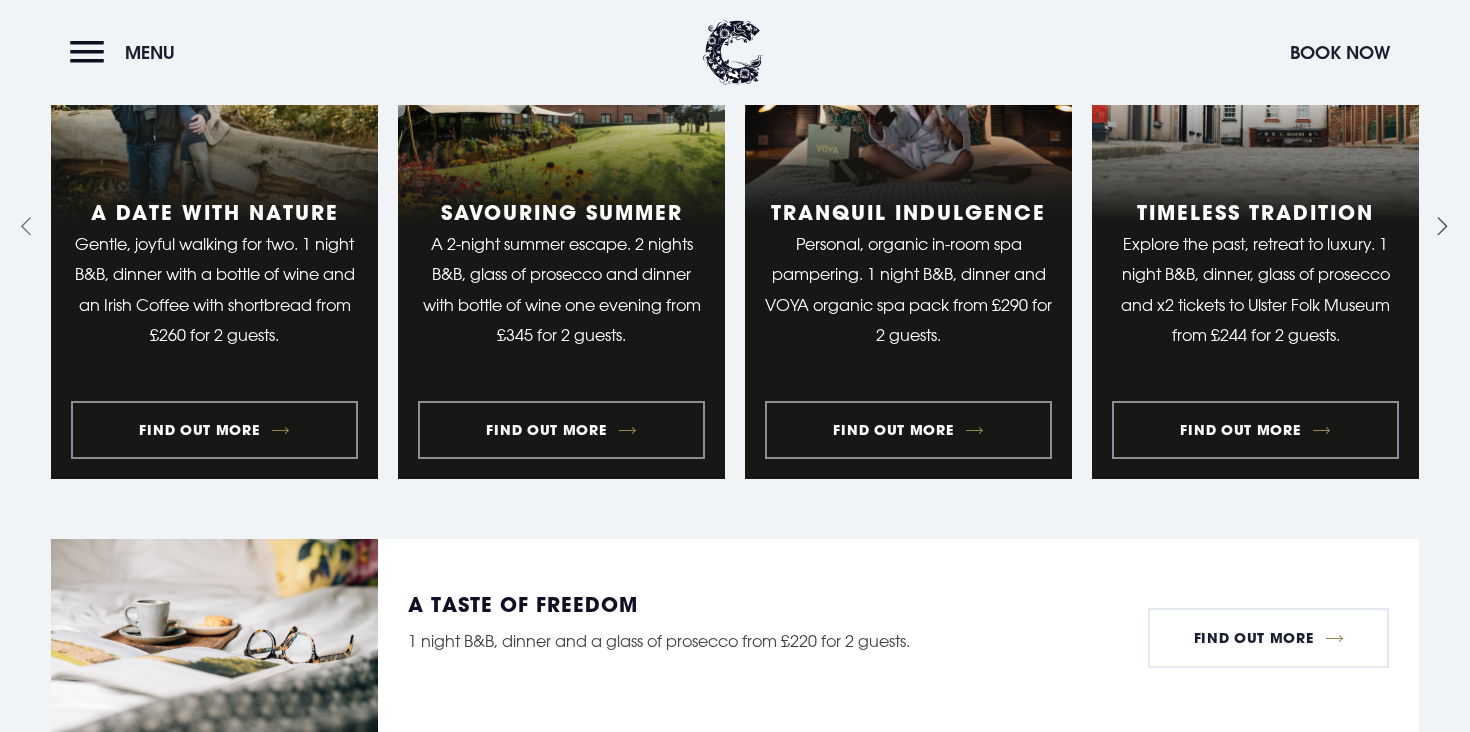 click 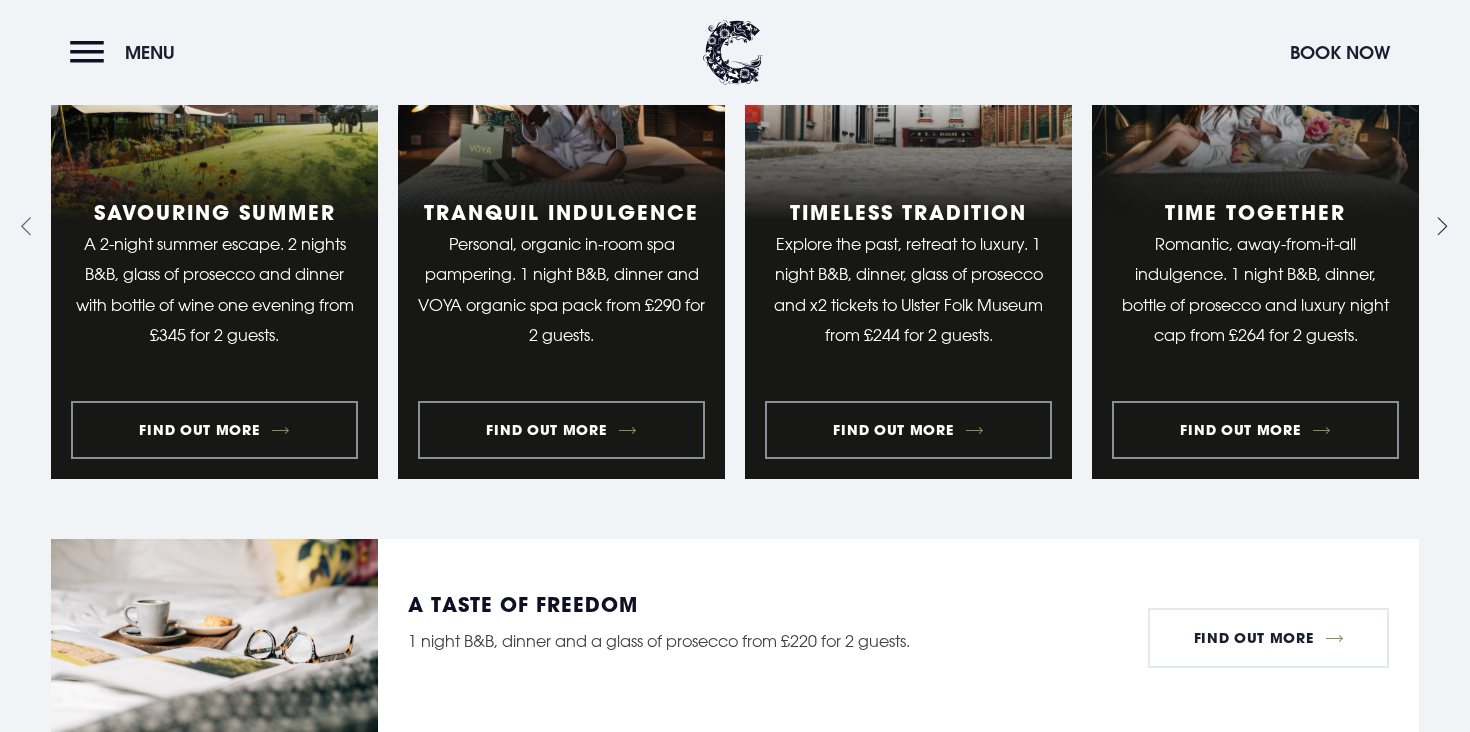 click 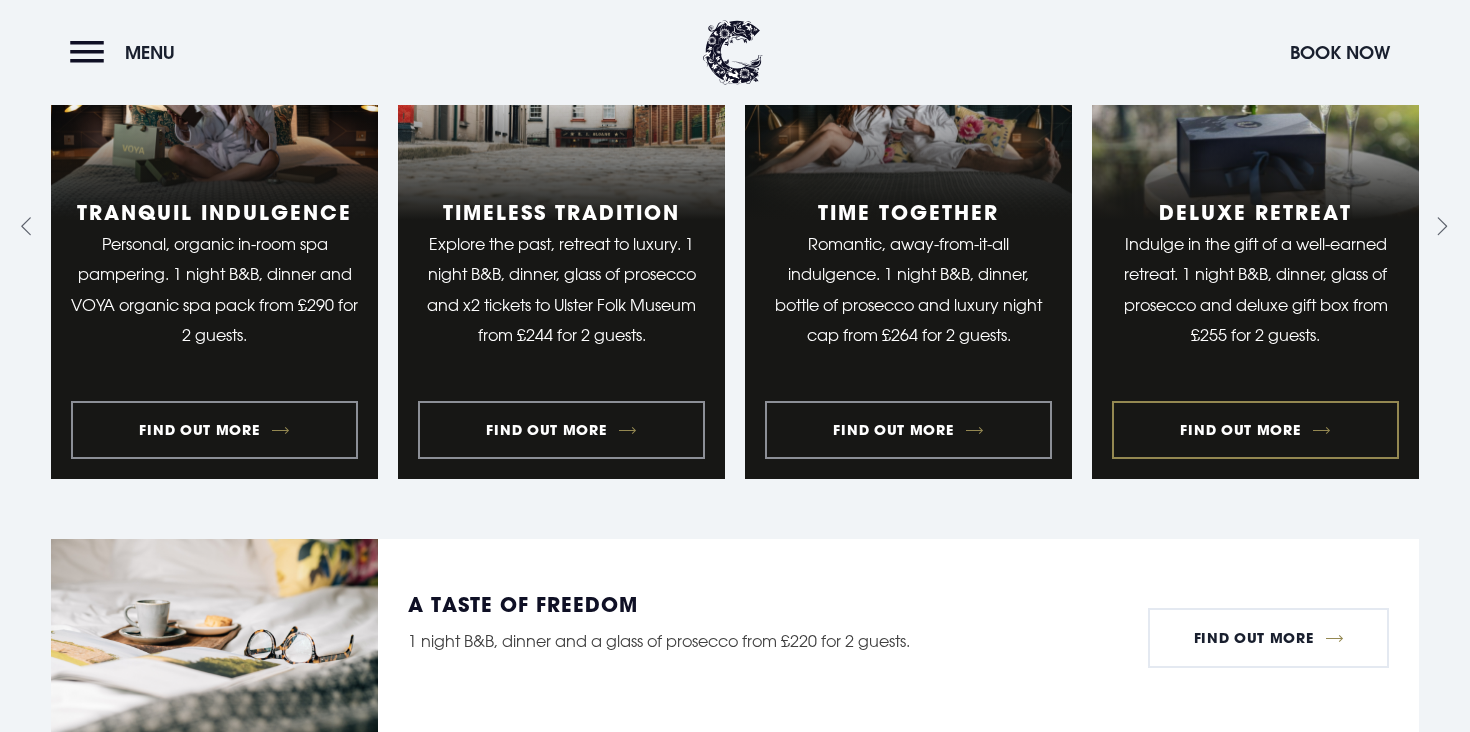 type 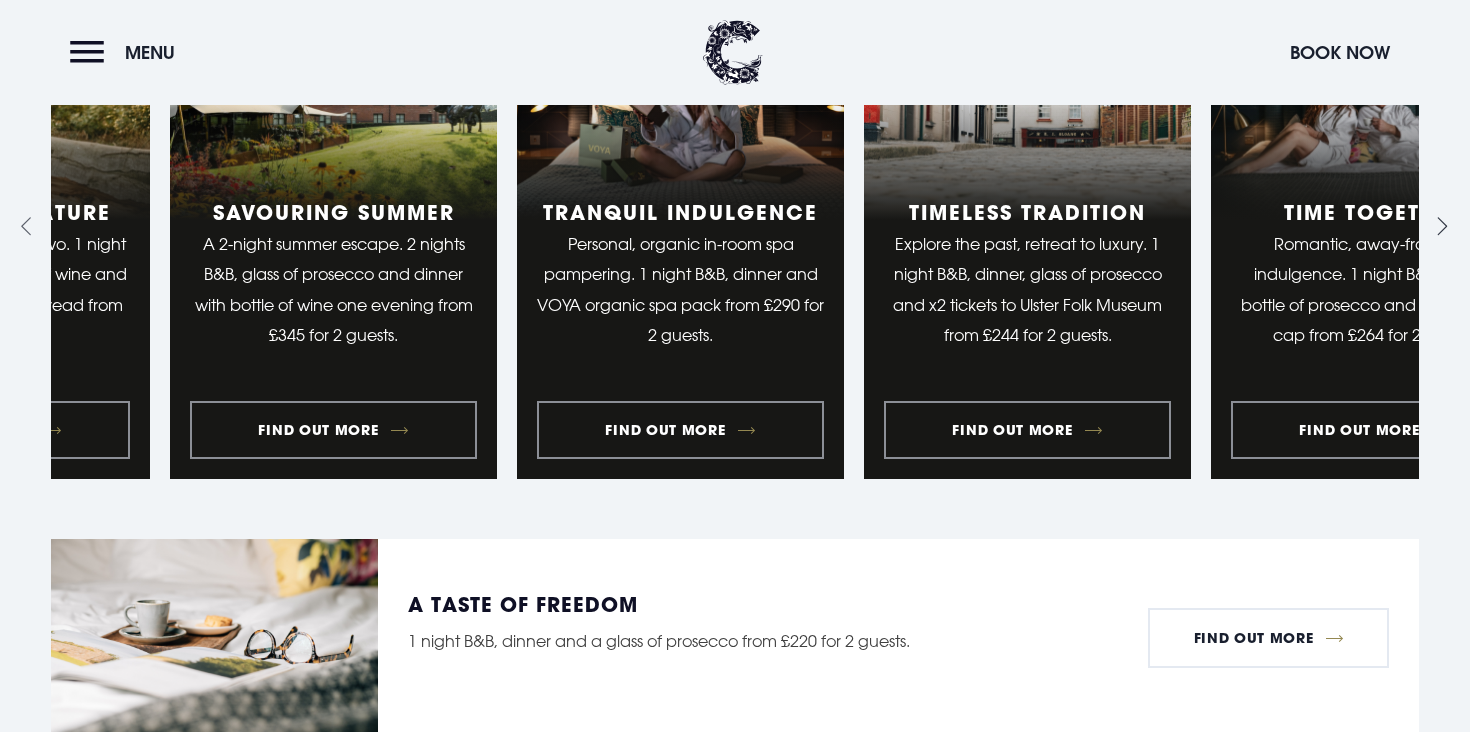 click at bounding box center [1439, 227] 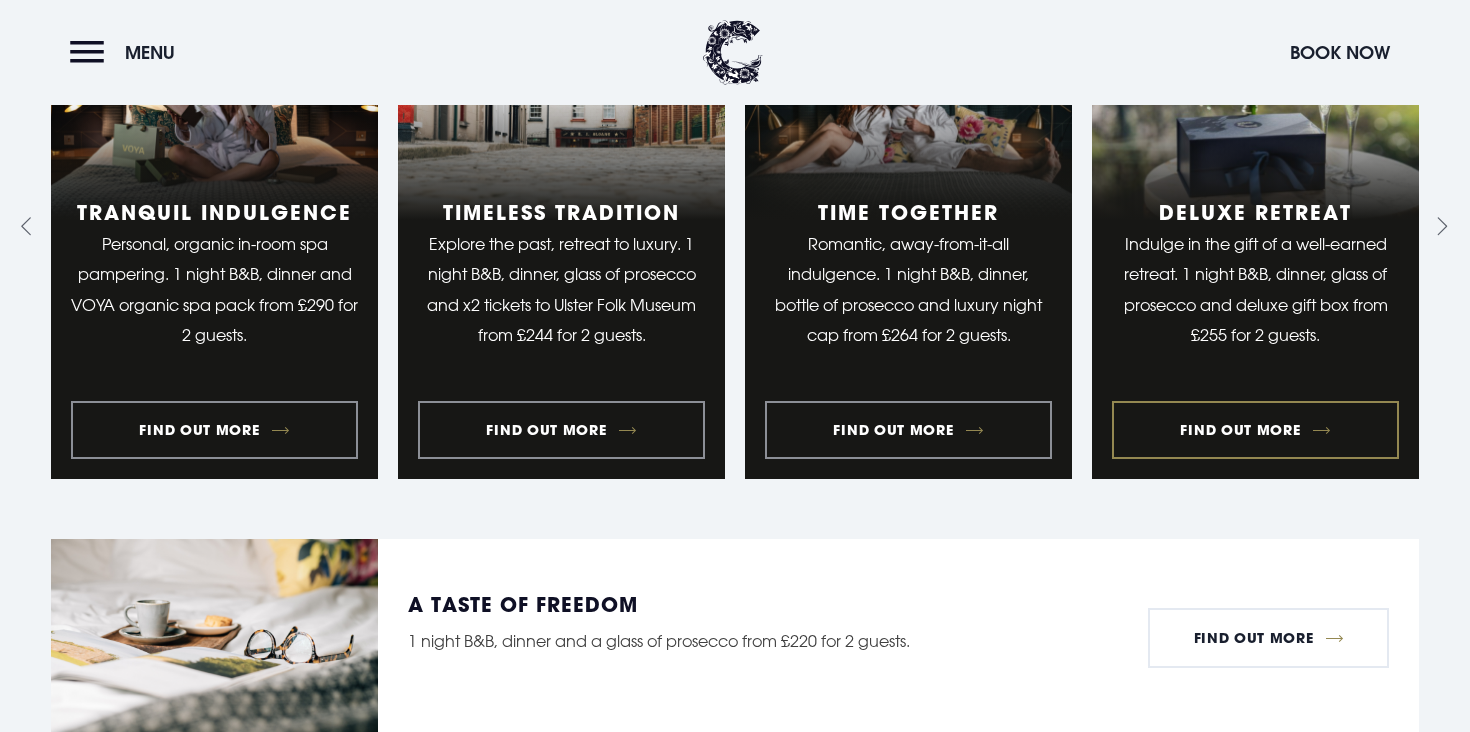 click at bounding box center (1255, 226) 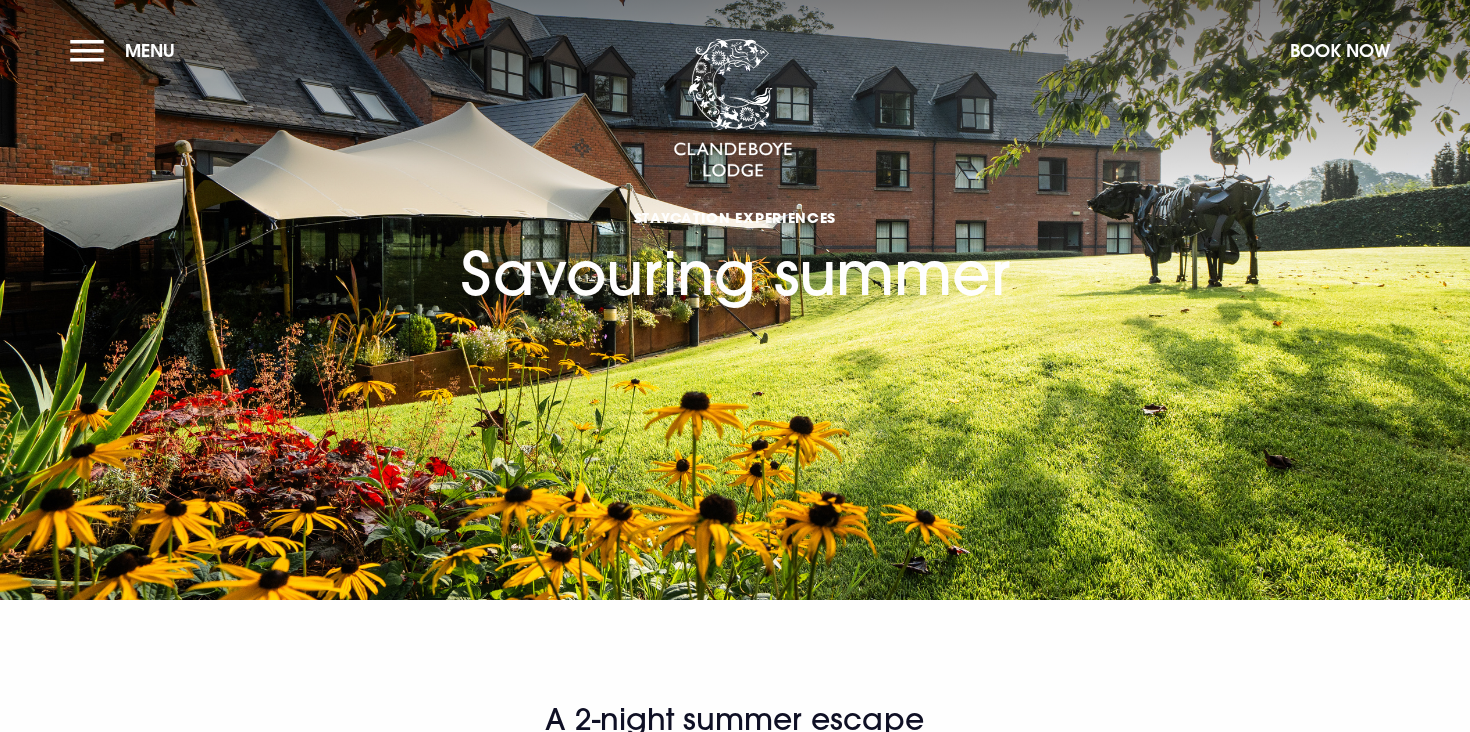 scroll, scrollTop: 0, scrollLeft: 0, axis: both 